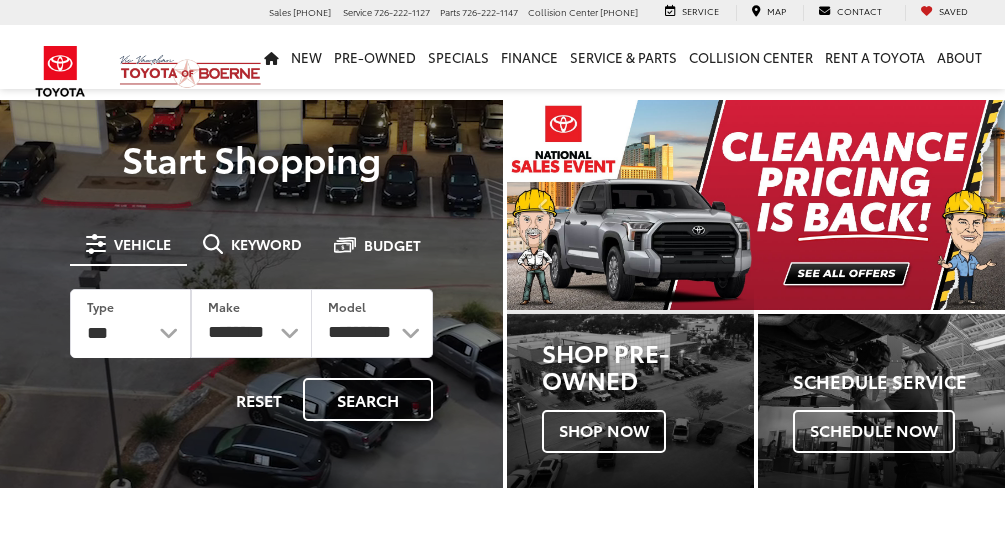 scroll, scrollTop: 0, scrollLeft: 0, axis: both 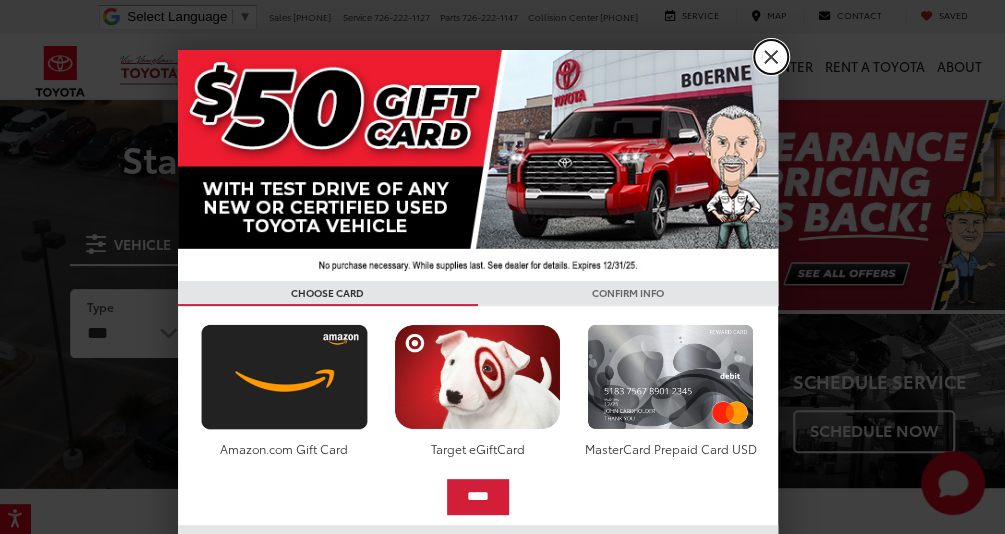 click on "X" at bounding box center (771, 57) 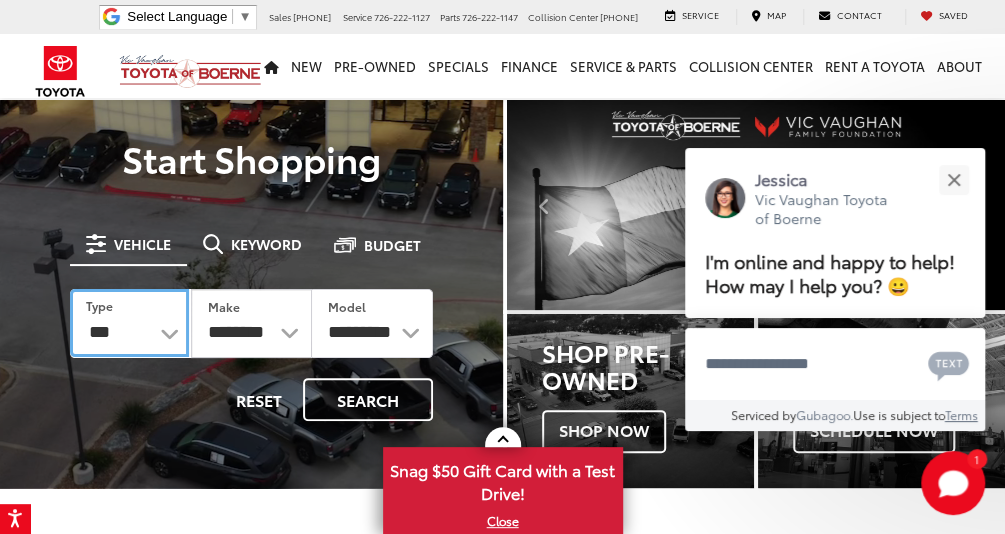 click on "***
***
****
*********" at bounding box center (129, 323) 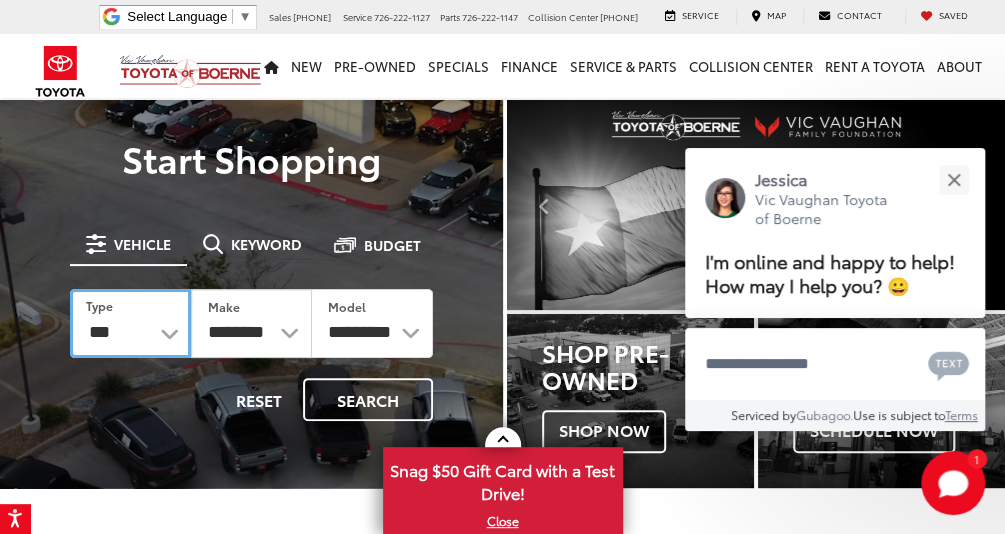 select on "******" 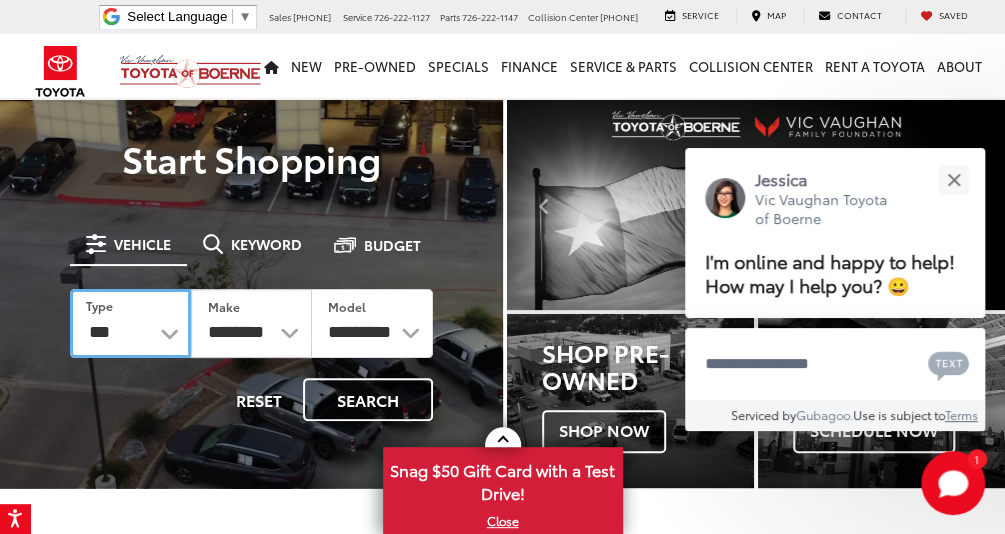 click on "***
***
****
*********" at bounding box center (130, 323) 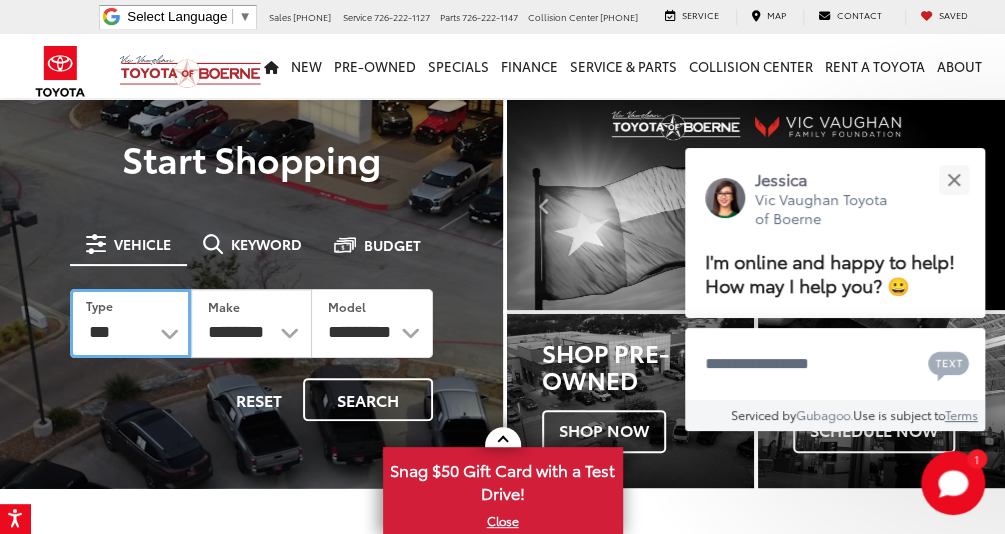 select on "******" 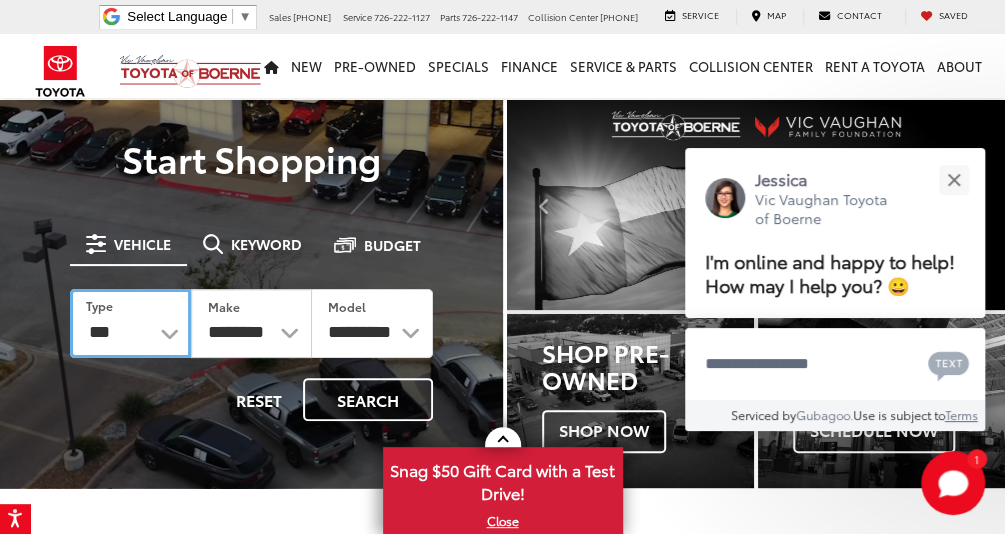 select 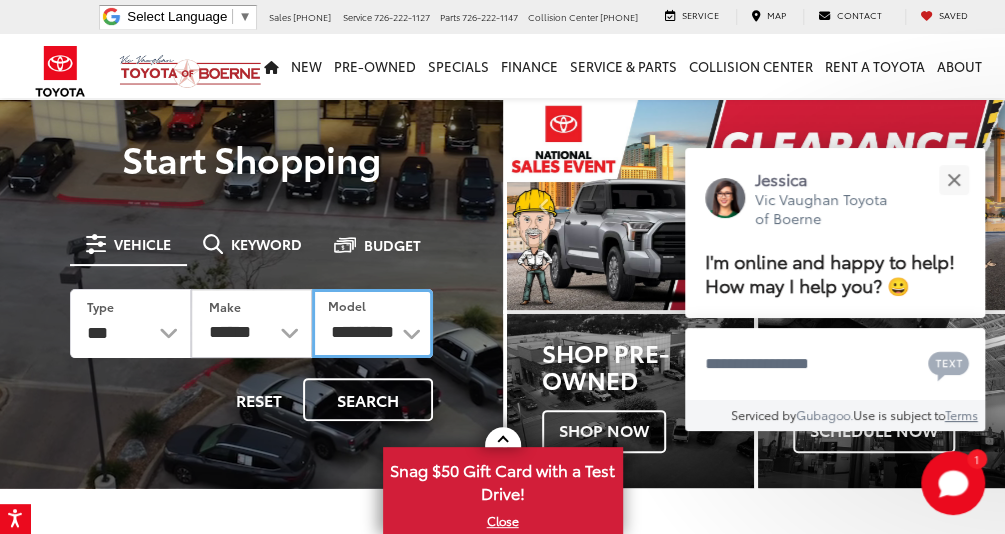 click on "**********" at bounding box center (372, 323) 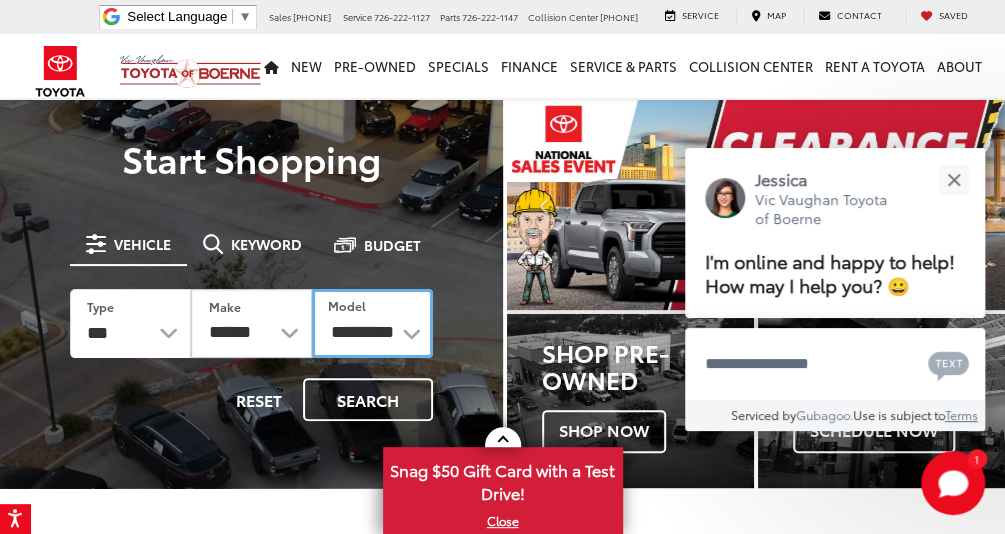 click on "**********" at bounding box center [372, 323] 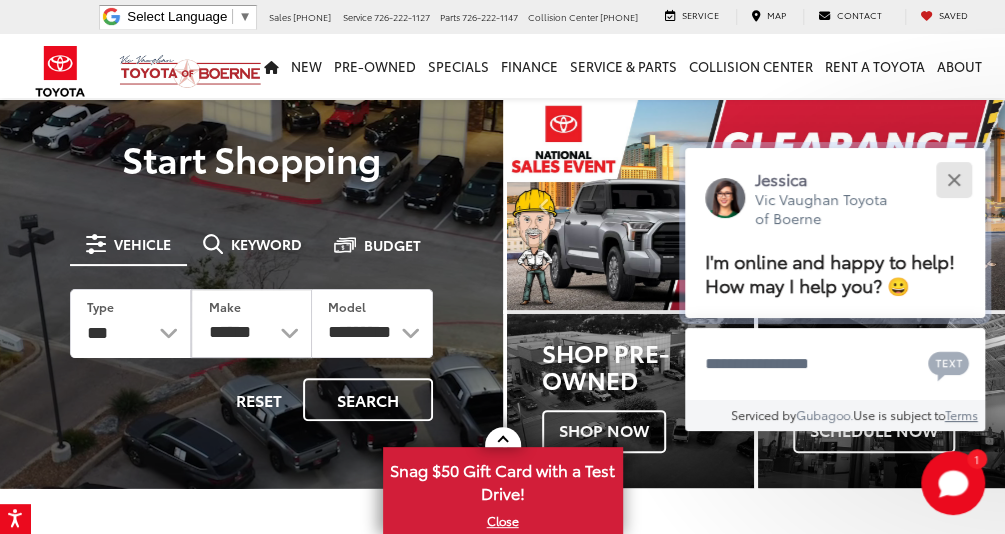 click at bounding box center [953, 179] 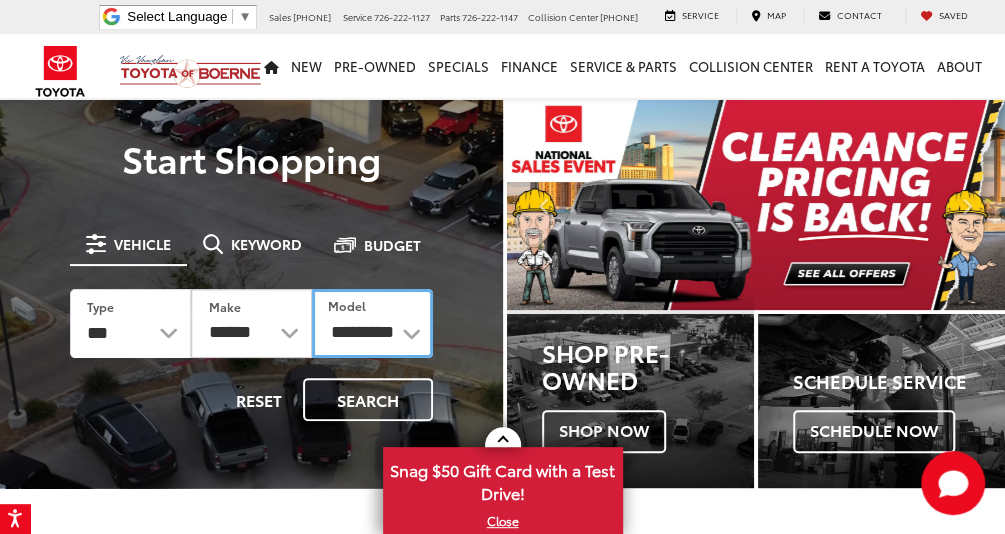 click on "**********" at bounding box center (372, 323) 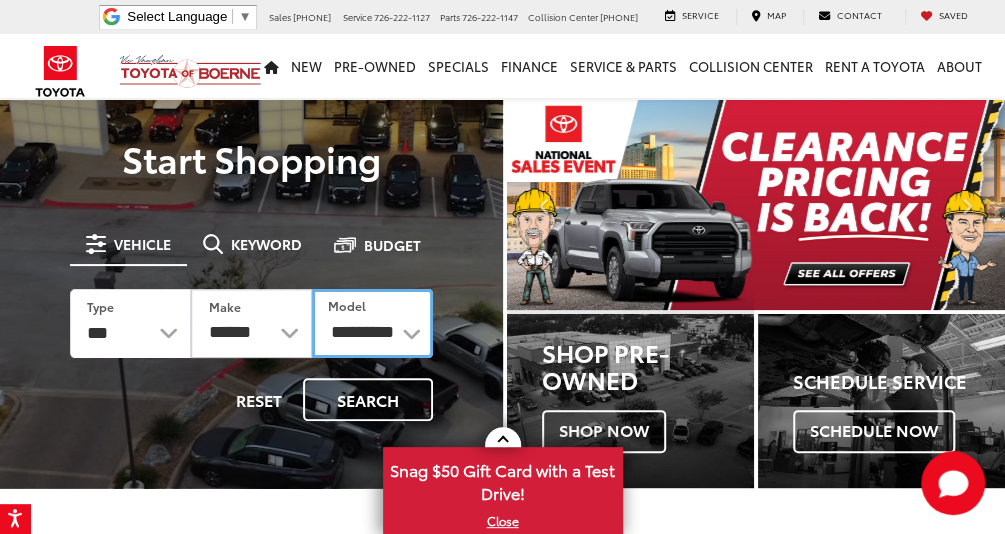 click on "**********" at bounding box center (372, 323) 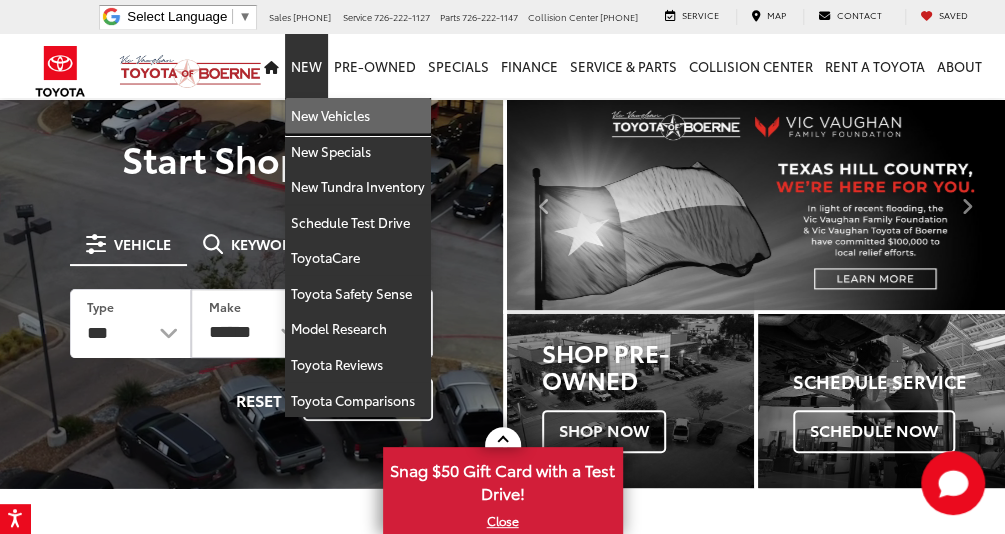 click on "New Vehicles" at bounding box center [358, 116] 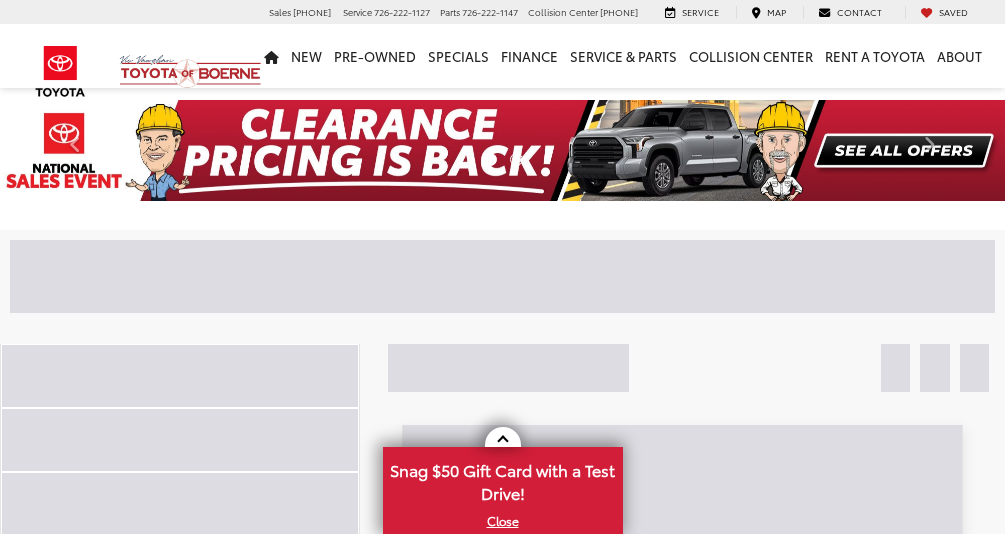 scroll, scrollTop: 0, scrollLeft: 0, axis: both 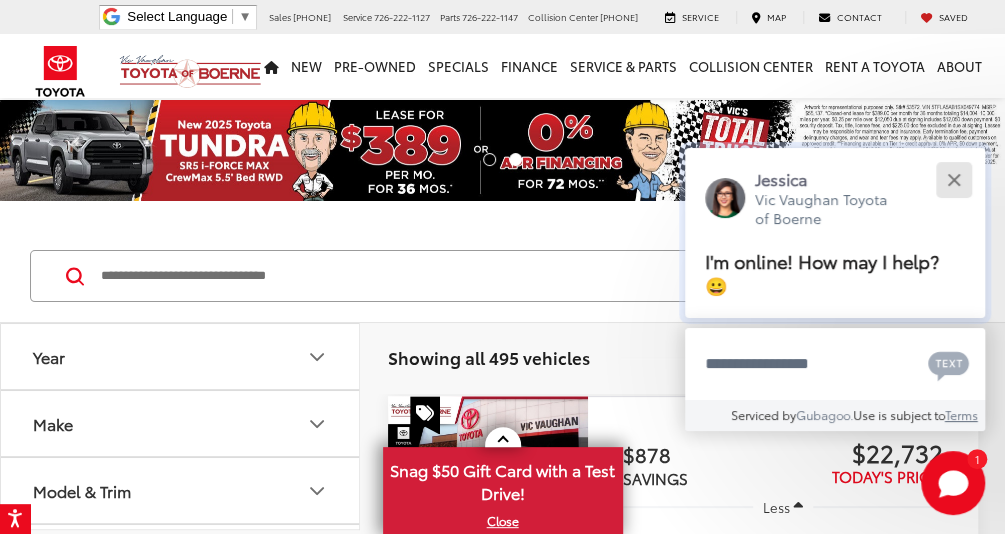 click at bounding box center [953, 179] 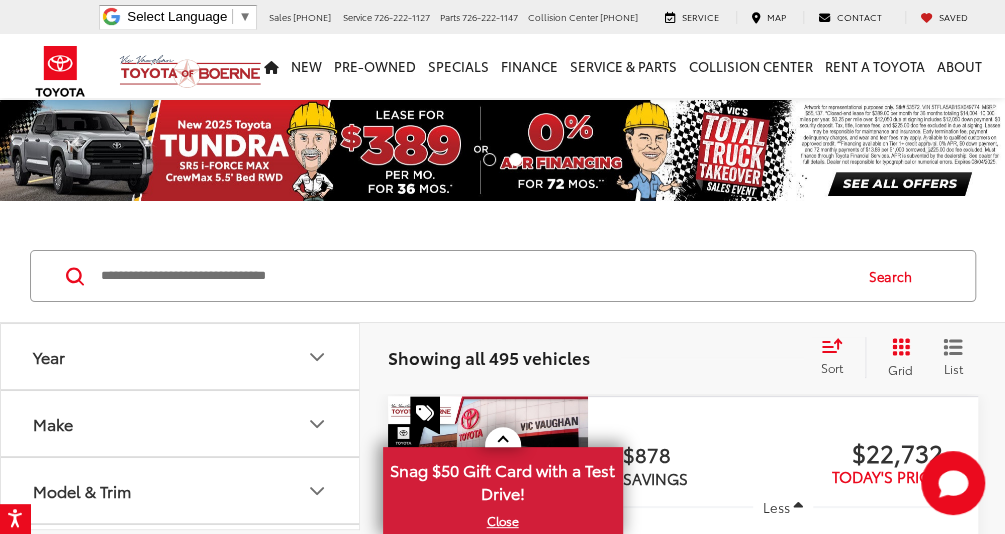 click at bounding box center (474, 276) 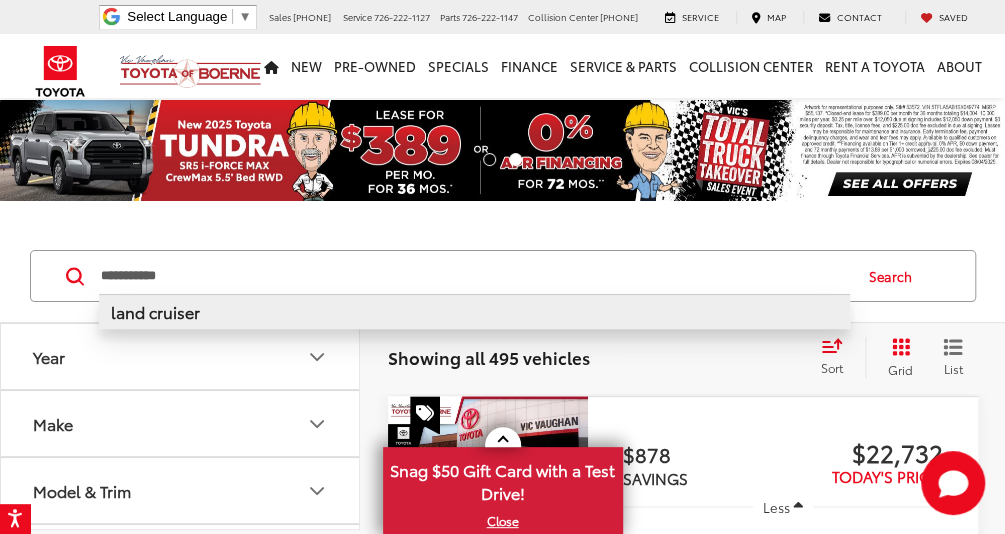 click on "land cruiser" at bounding box center [155, 311] 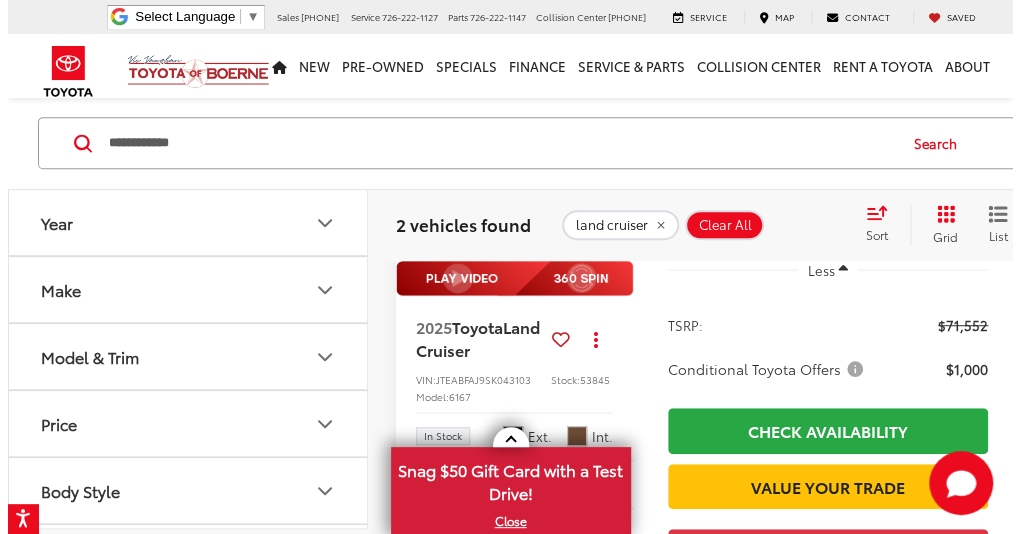 scroll, scrollTop: 300, scrollLeft: 0, axis: vertical 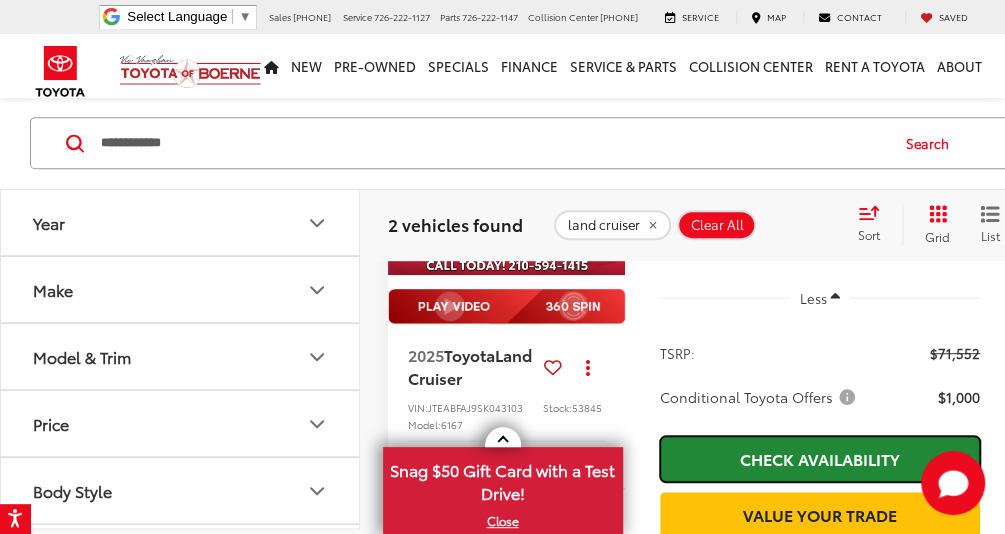 click on "Check Availability" at bounding box center [820, 458] 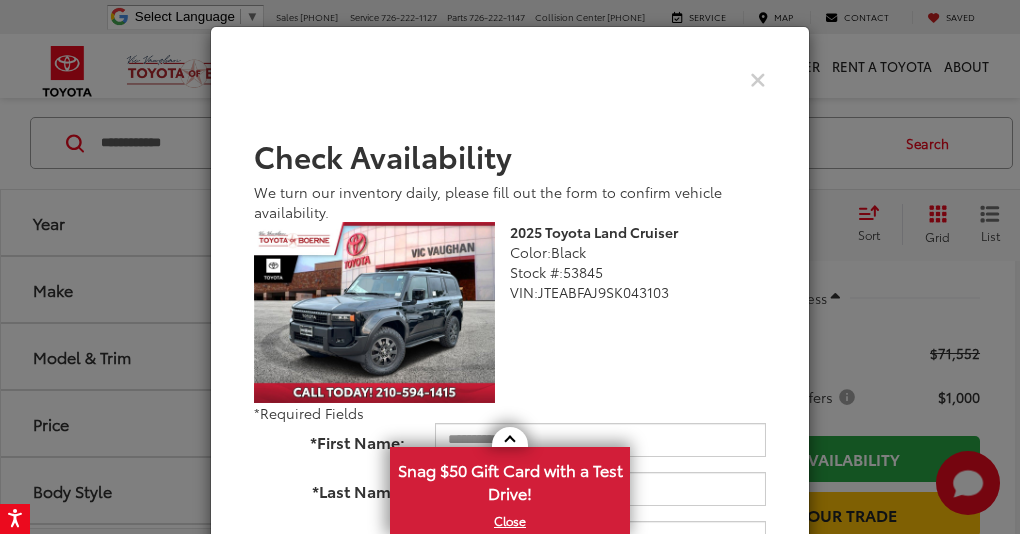 scroll, scrollTop: 0, scrollLeft: 0, axis: both 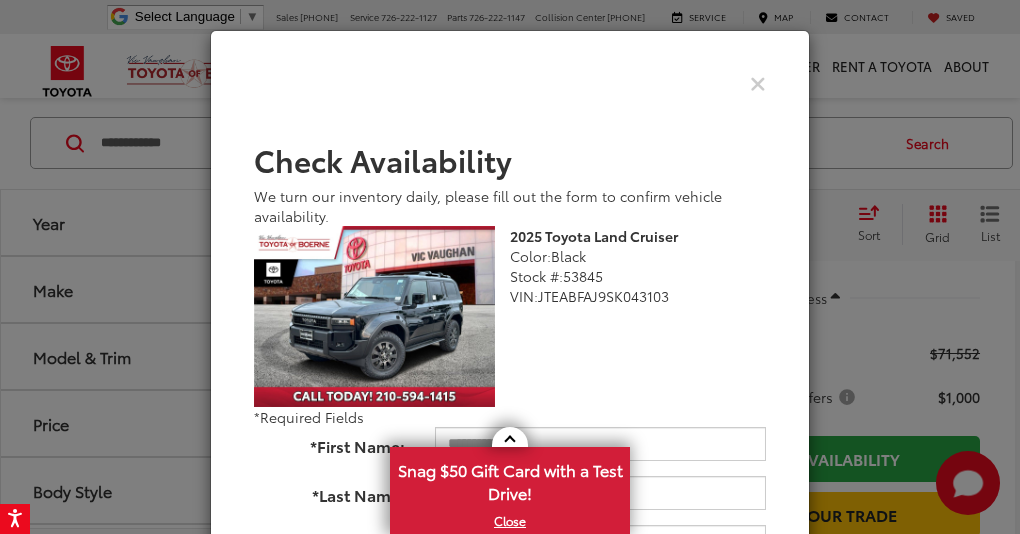 click at bounding box center [374, 316] 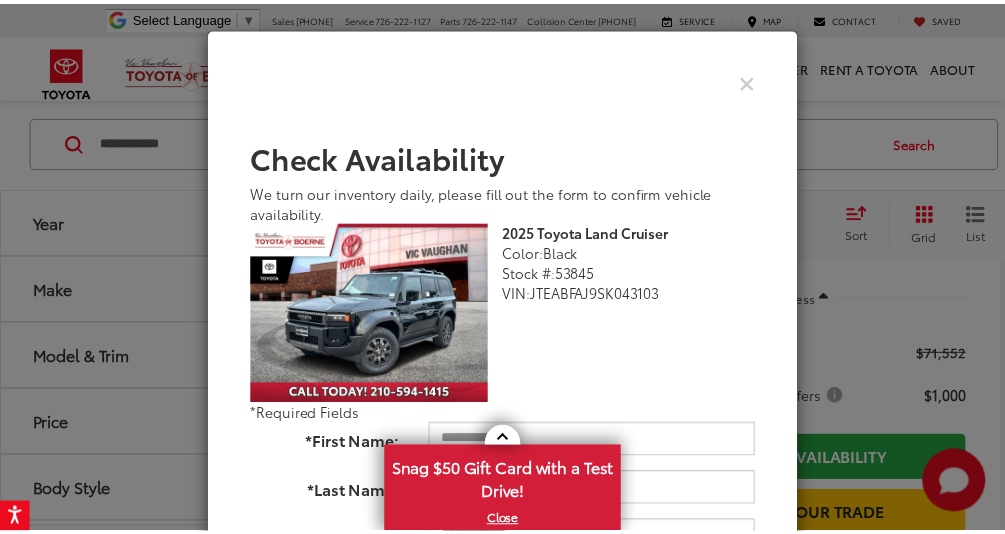 scroll, scrollTop: 0, scrollLeft: 0, axis: both 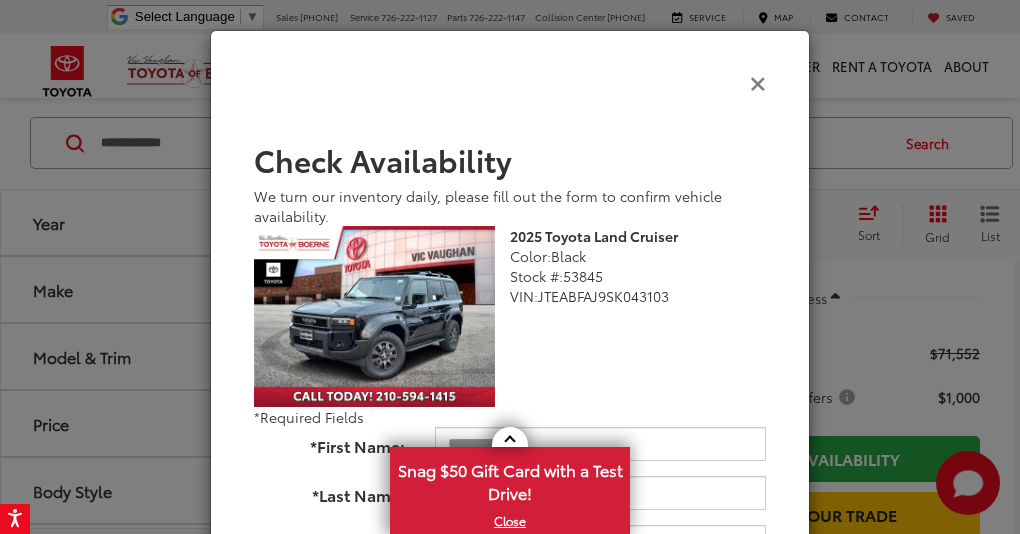 click at bounding box center (758, 82) 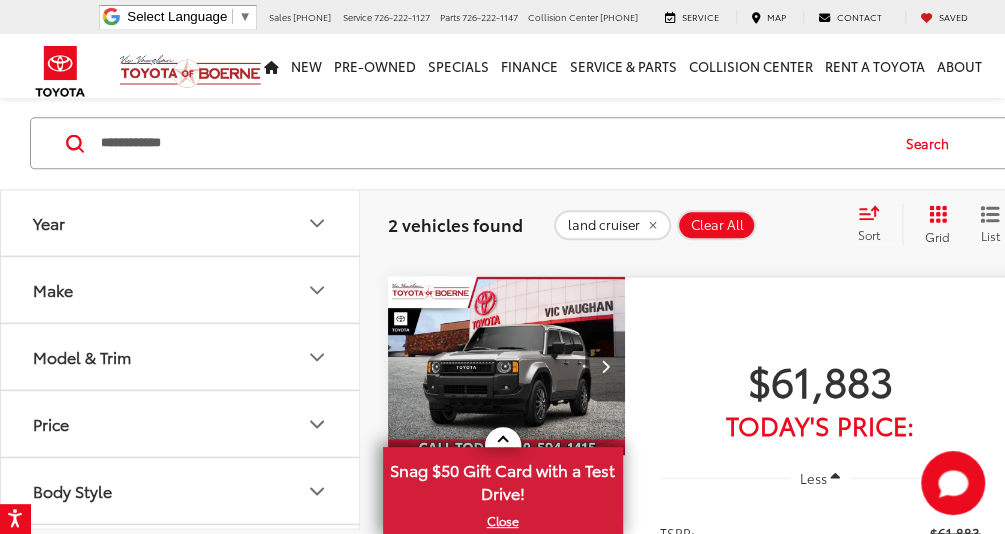 scroll, scrollTop: 900, scrollLeft: 0, axis: vertical 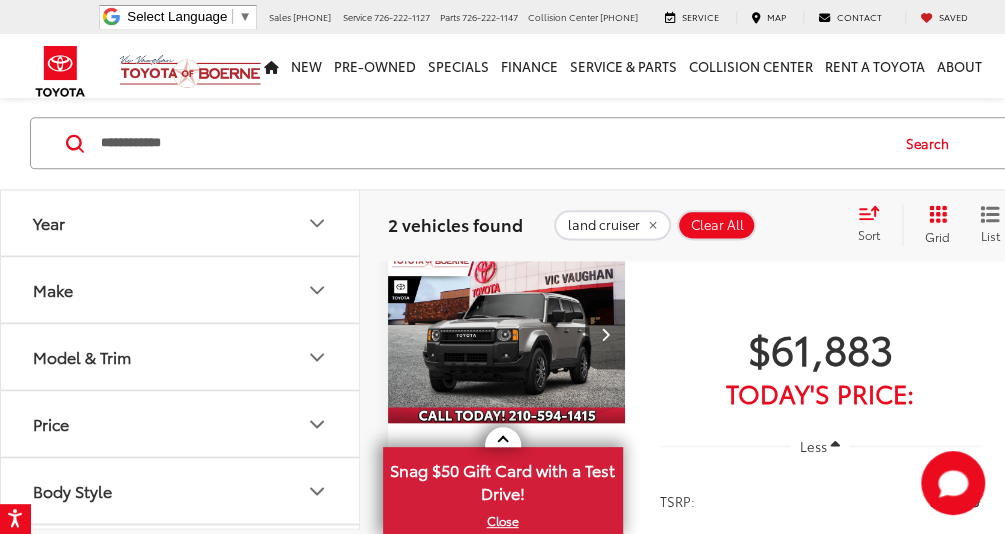 click at bounding box center (507, 334) 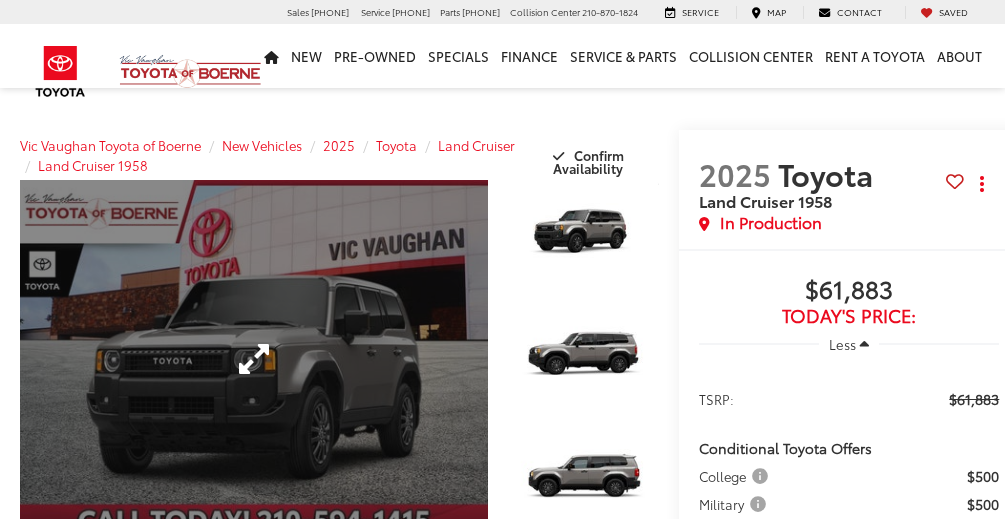 scroll, scrollTop: 0, scrollLeft: 0, axis: both 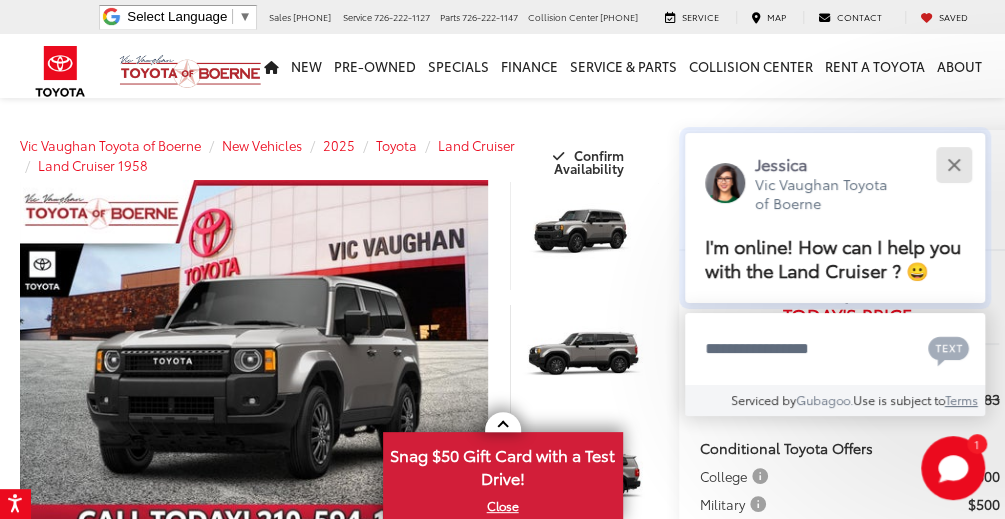 click at bounding box center [953, 164] 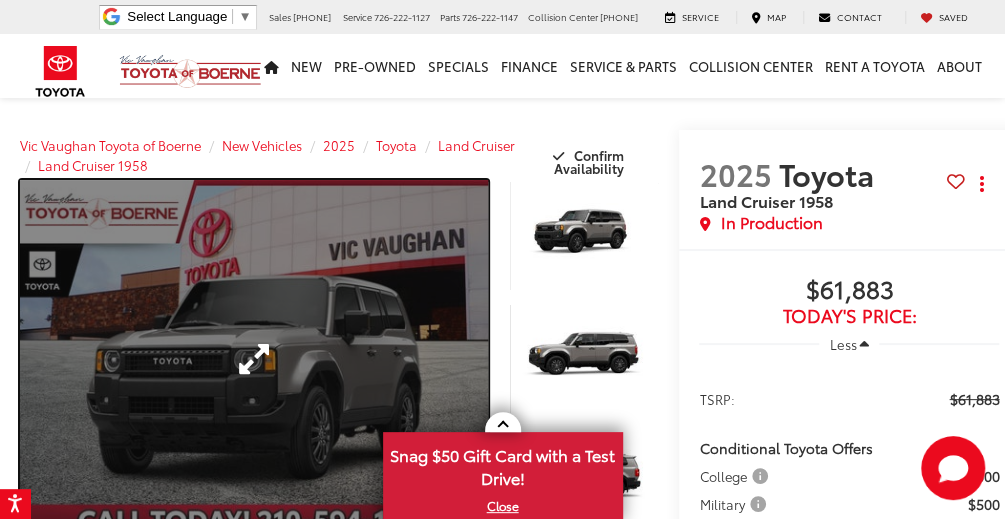 click at bounding box center (254, 359) 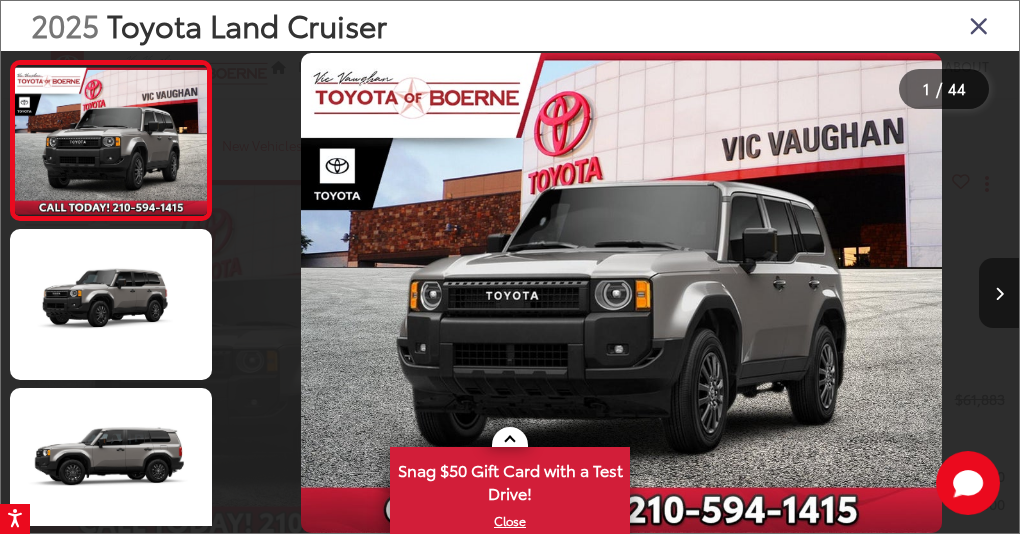 click at bounding box center (999, 294) 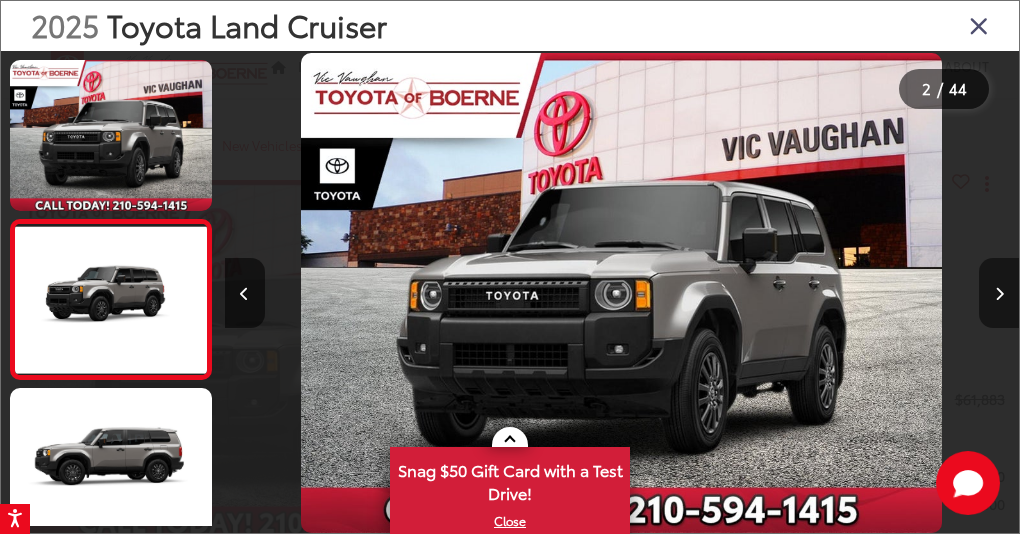 scroll, scrollTop: 0, scrollLeft: 66, axis: horizontal 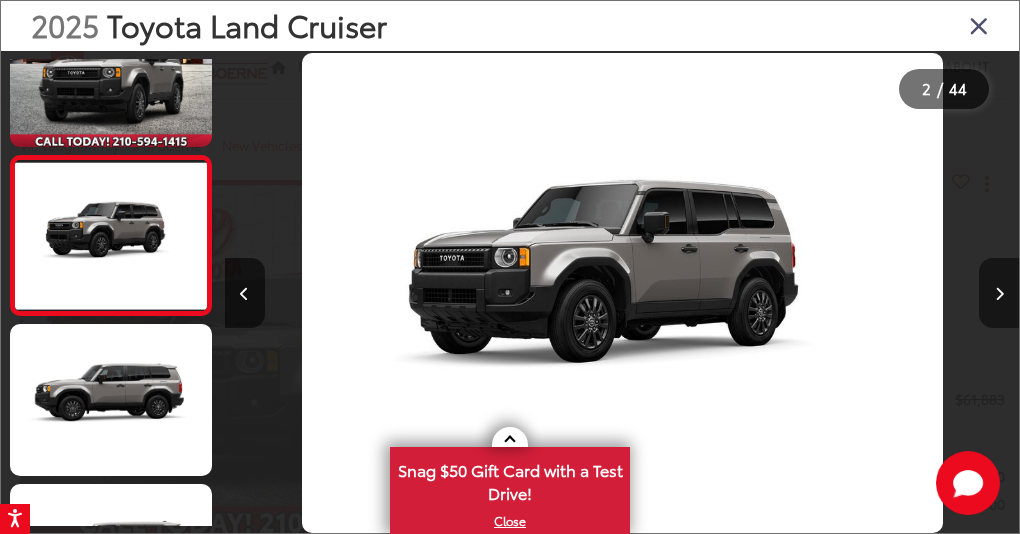 click at bounding box center (999, 294) 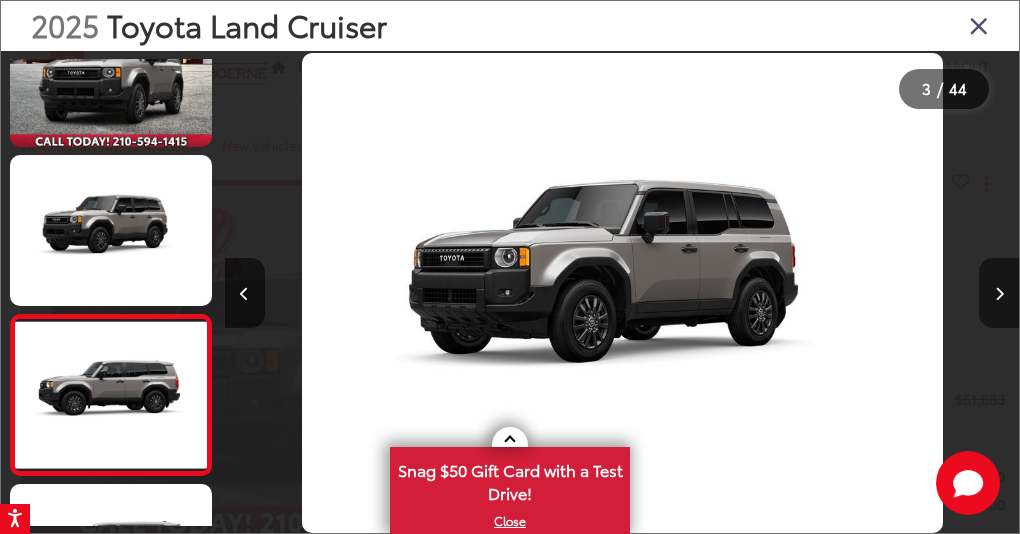 scroll, scrollTop: 0, scrollLeft: 1065, axis: horizontal 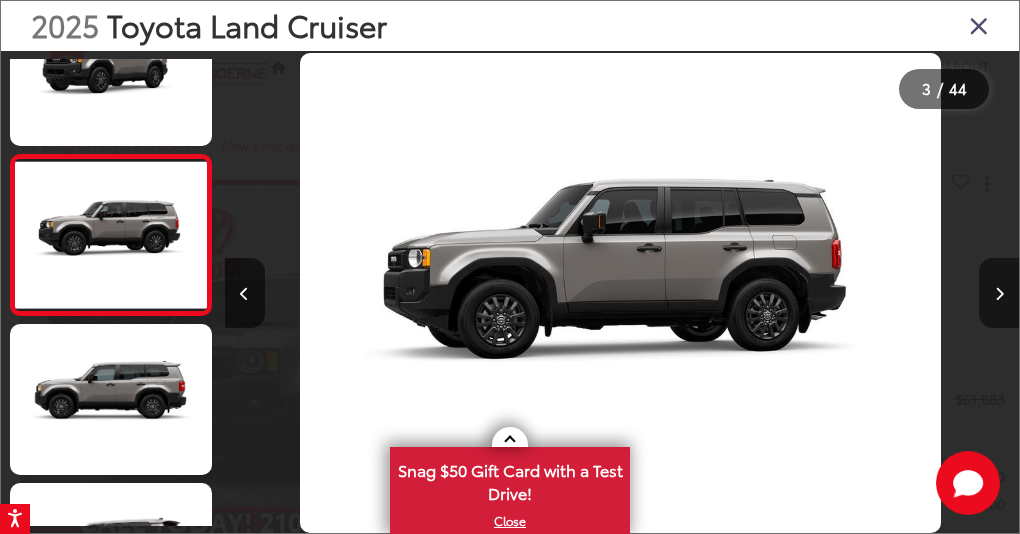 click at bounding box center [999, 294] 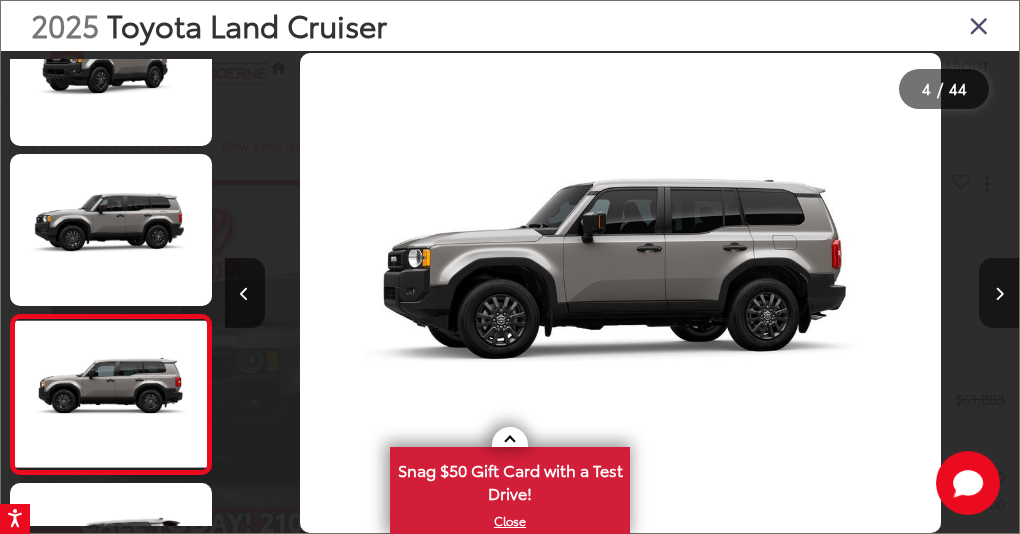 scroll, scrollTop: 0, scrollLeft: 1790, axis: horizontal 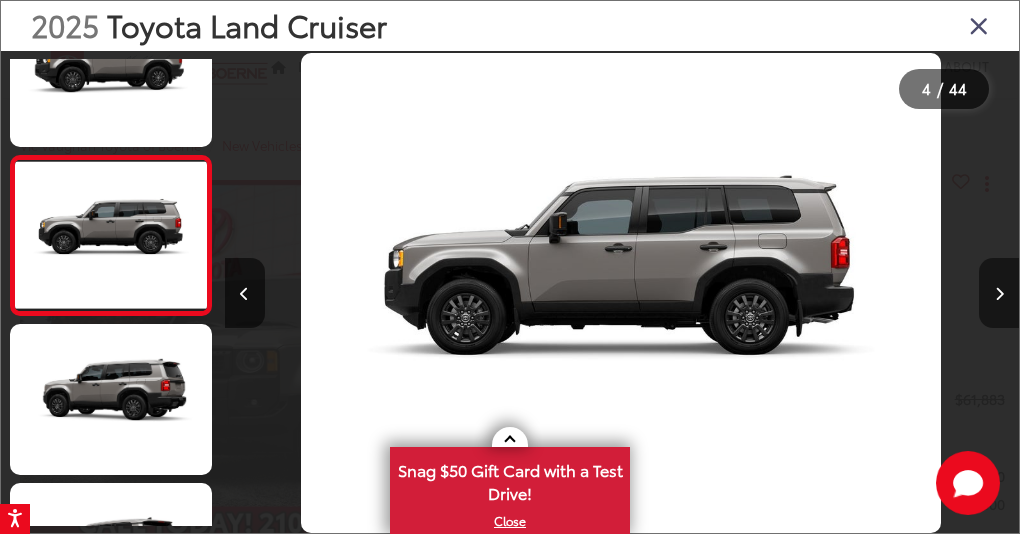 click at bounding box center (999, 294) 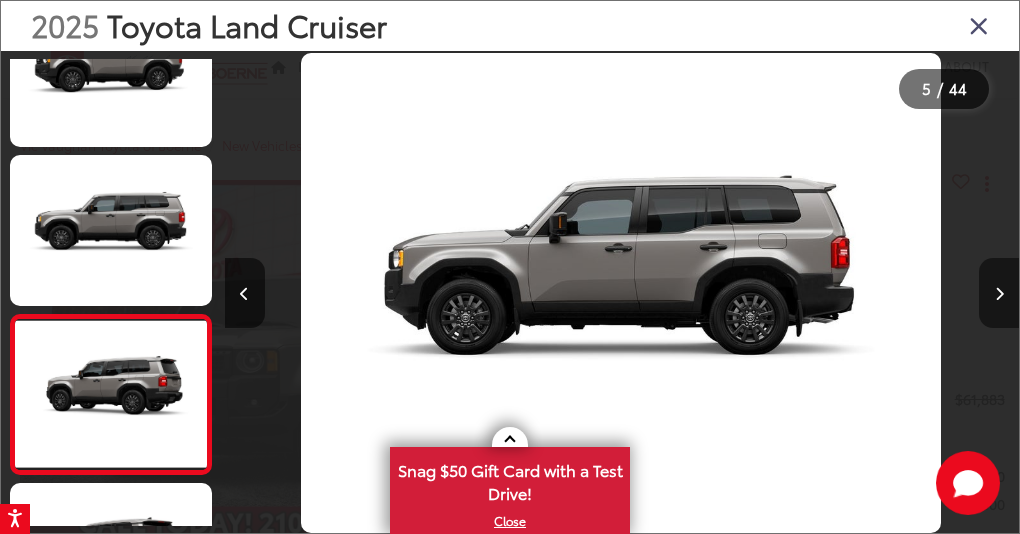 scroll, scrollTop: 0, scrollLeft: 2655, axis: horizontal 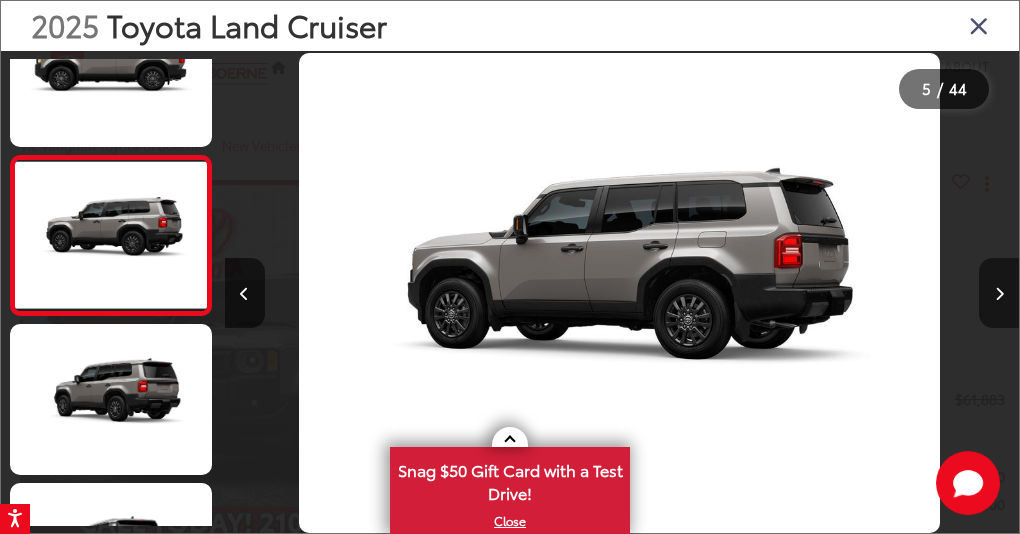 click at bounding box center (999, 294) 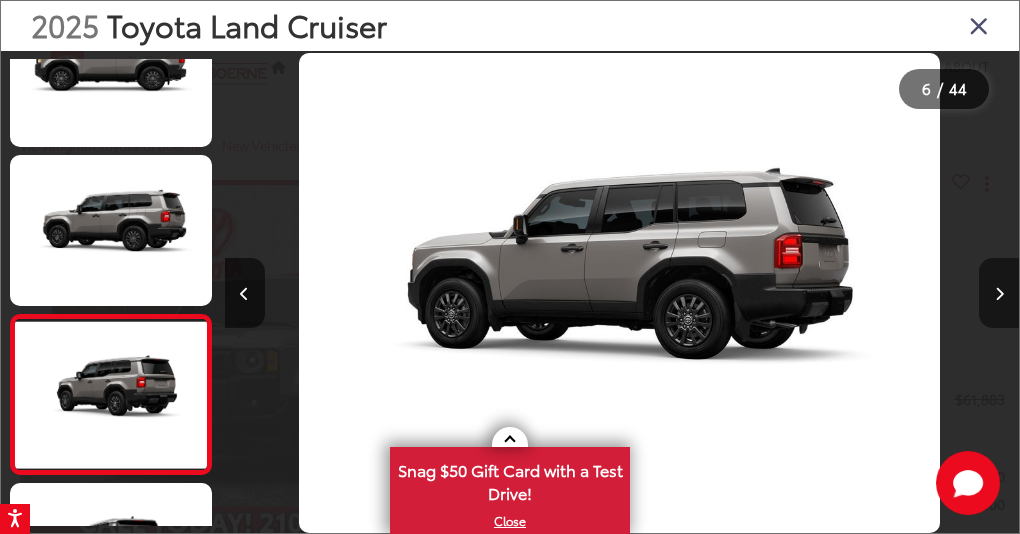 scroll, scrollTop: 0, scrollLeft: 3450, axis: horizontal 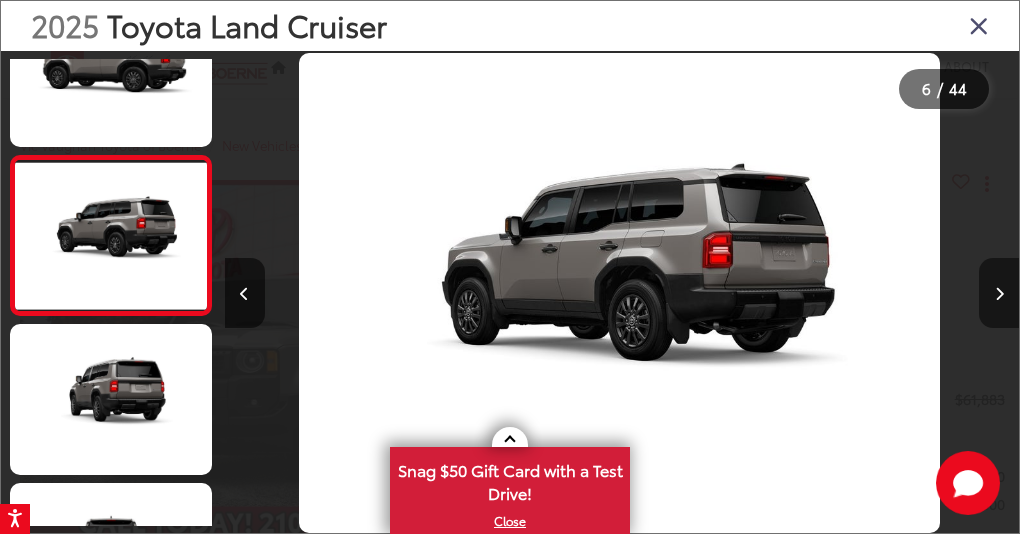 click at bounding box center (999, 294) 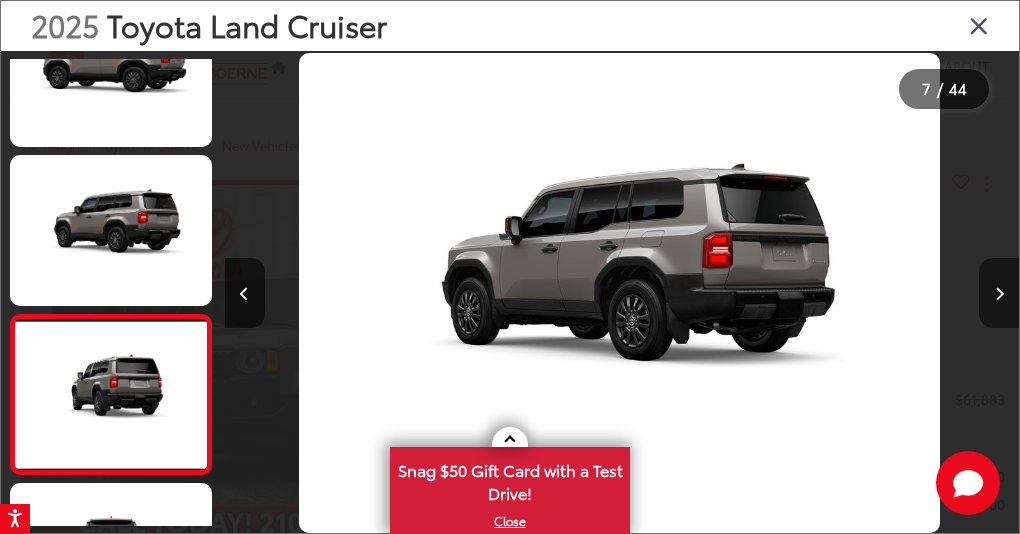 scroll, scrollTop: 0, scrollLeft: 4041, axis: horizontal 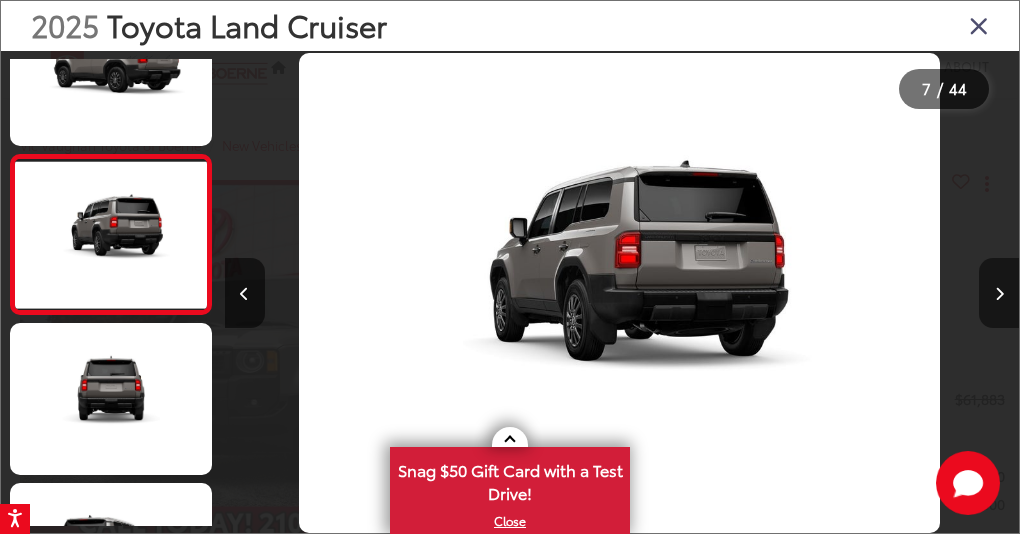 click at bounding box center (999, 294) 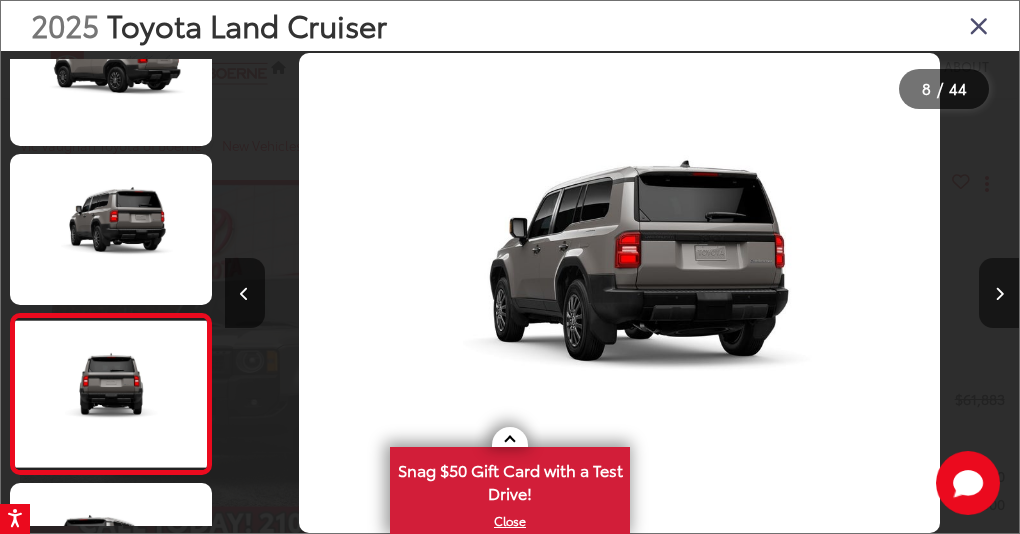 scroll, scrollTop: 0, scrollLeft: 5040, axis: horizontal 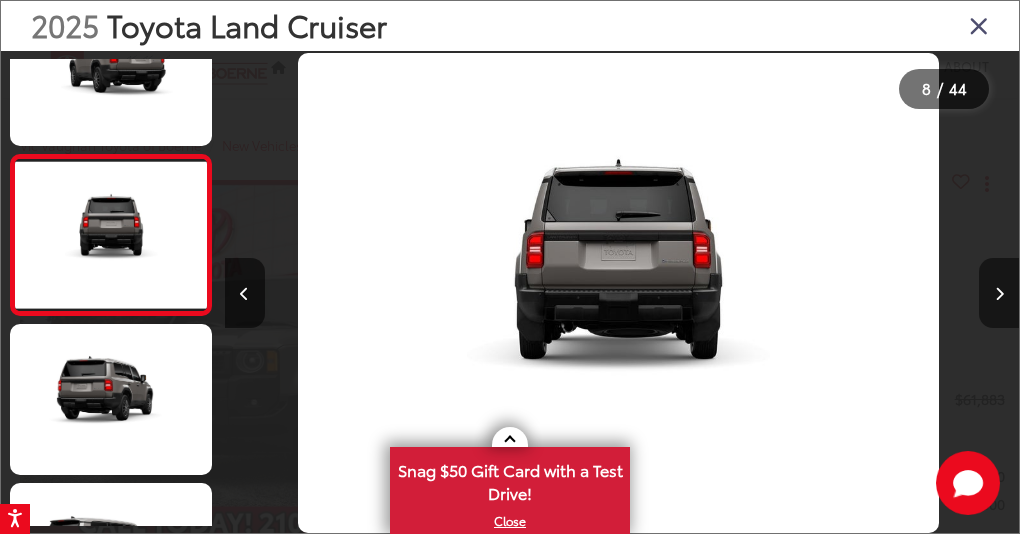 click at bounding box center (999, 294) 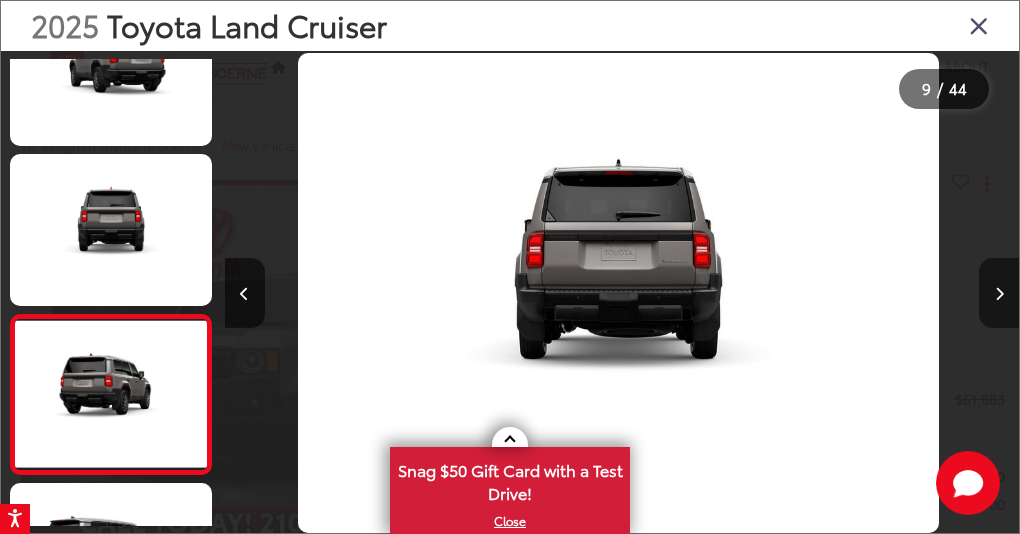 scroll, scrollTop: 0, scrollLeft: 5631, axis: horizontal 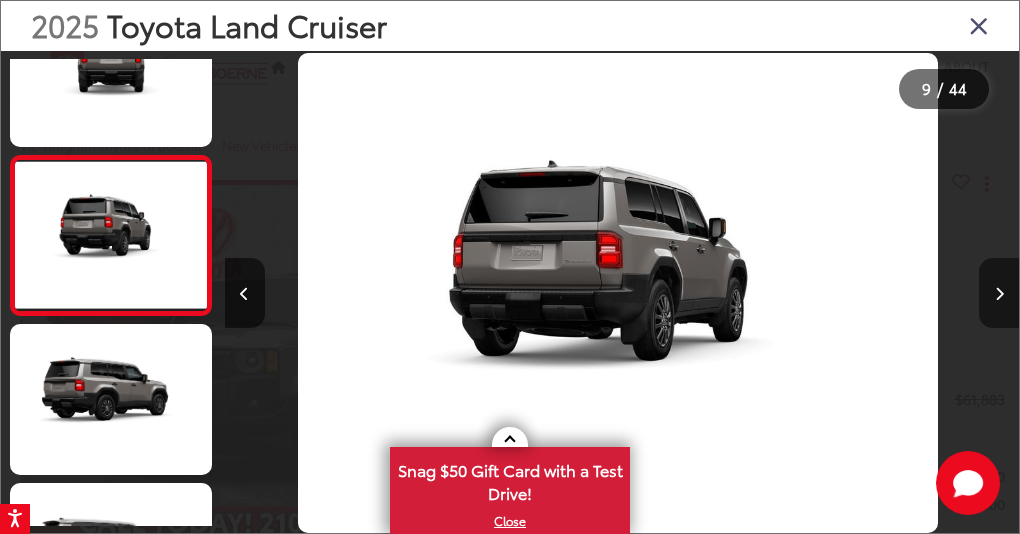 click at bounding box center [999, 294] 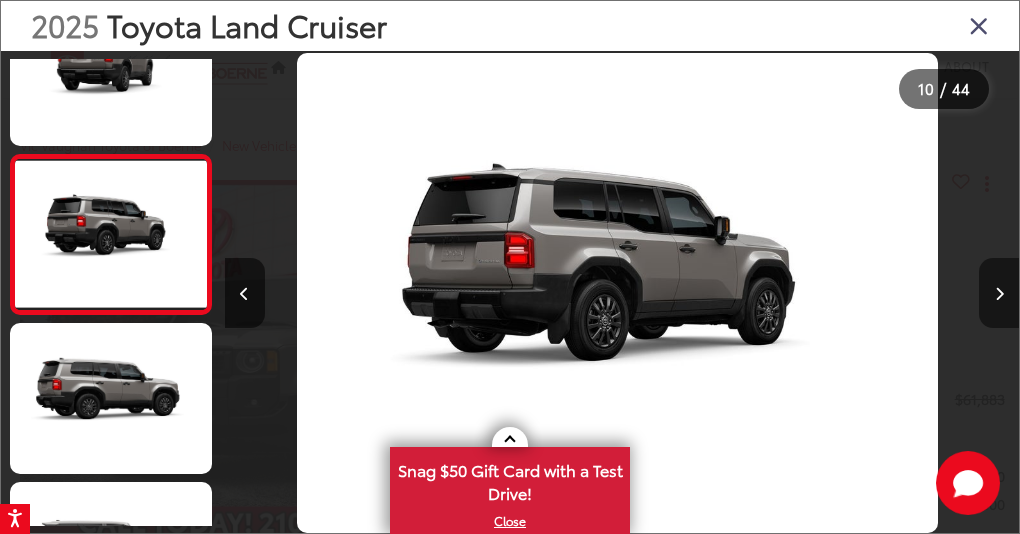 click at bounding box center (999, 294) 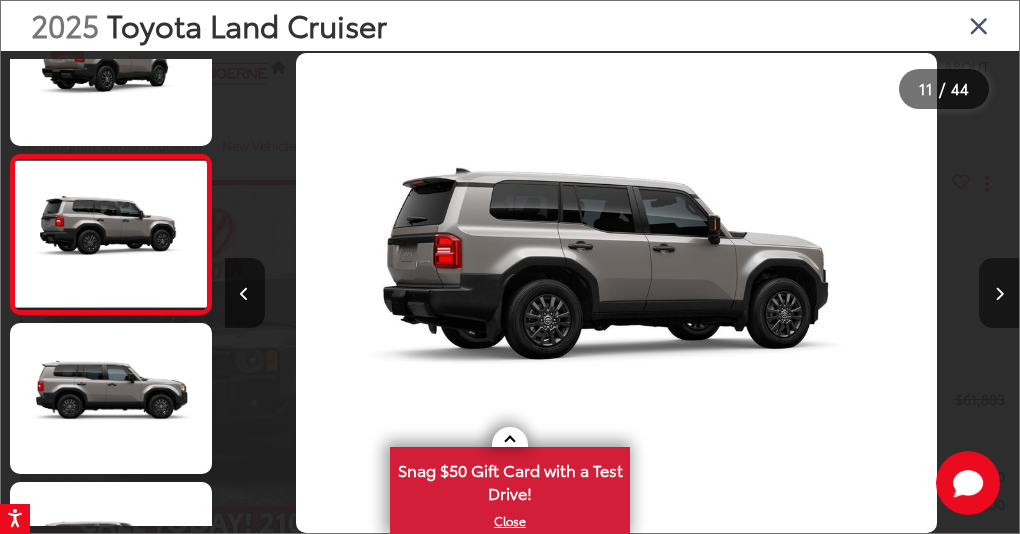 click at bounding box center (999, 294) 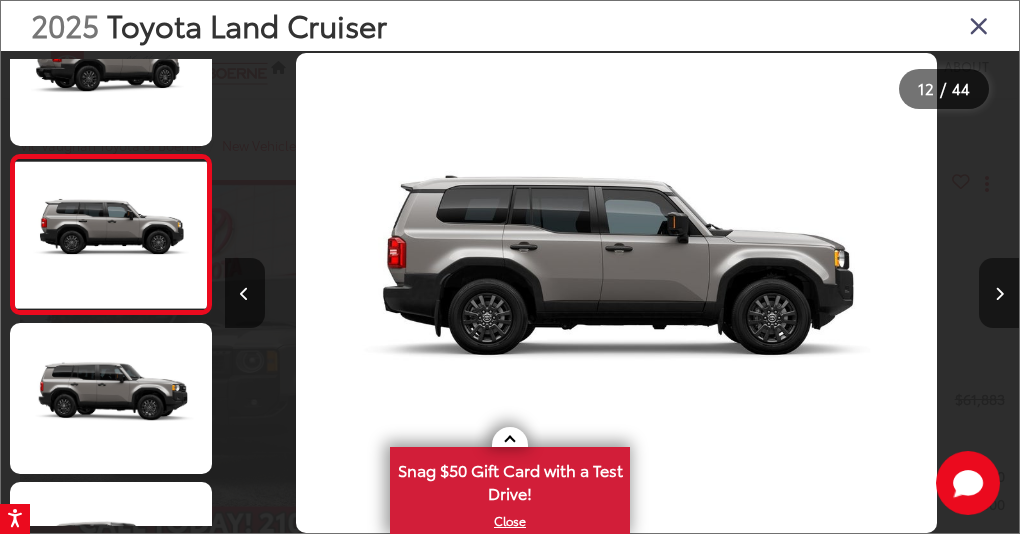 click at bounding box center [999, 294] 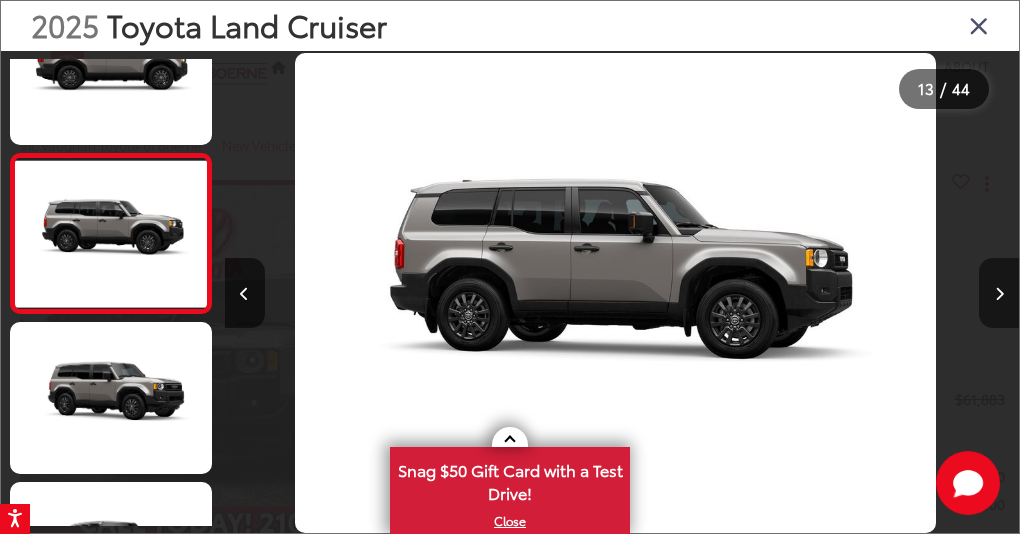 click at bounding box center [999, 294] 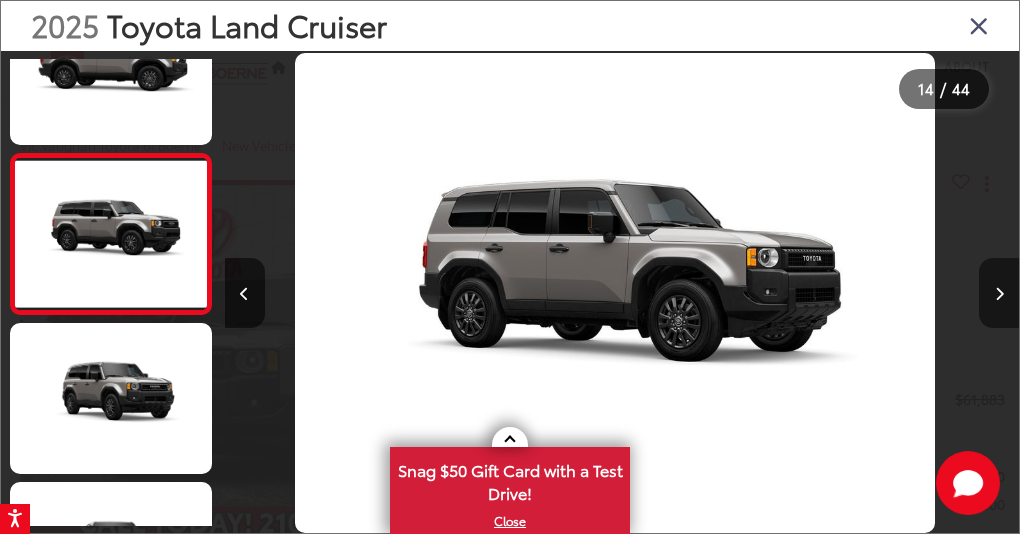 click at bounding box center (999, 294) 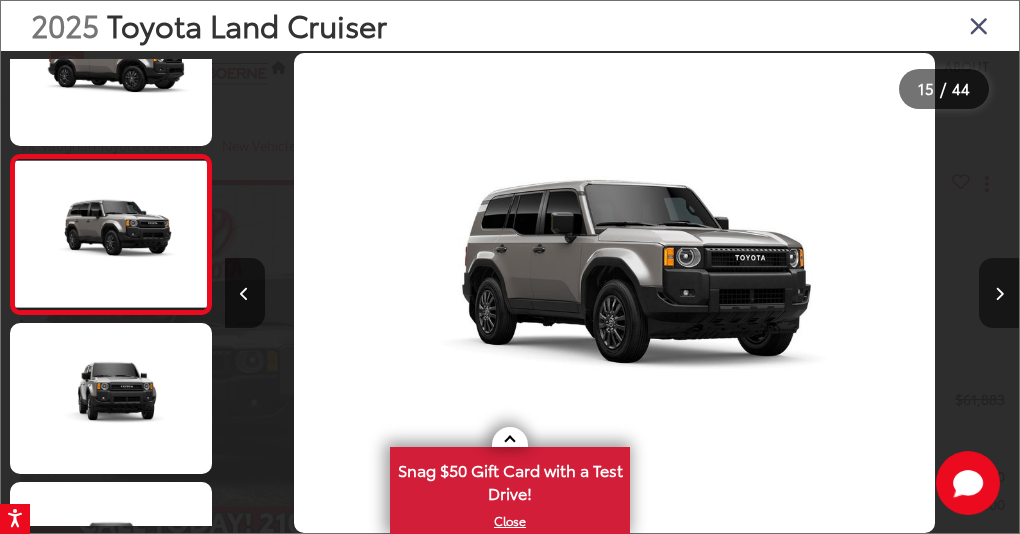 click at bounding box center [999, 294] 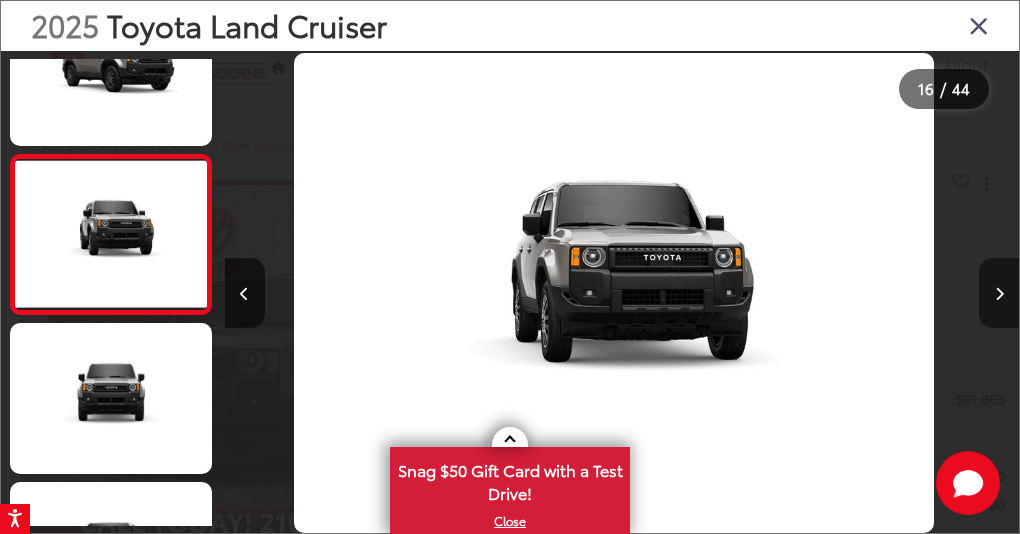 click at bounding box center [999, 294] 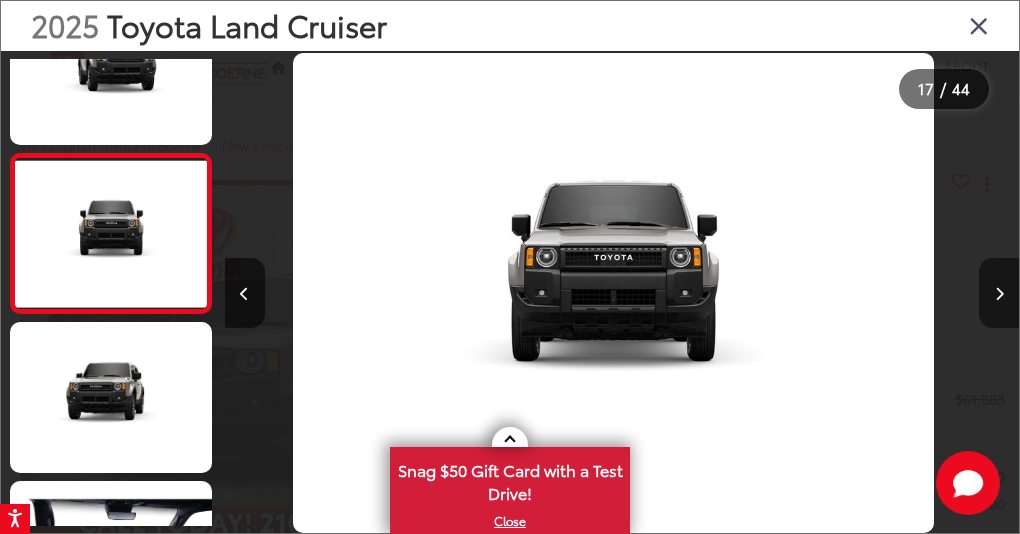 click at bounding box center (999, 294) 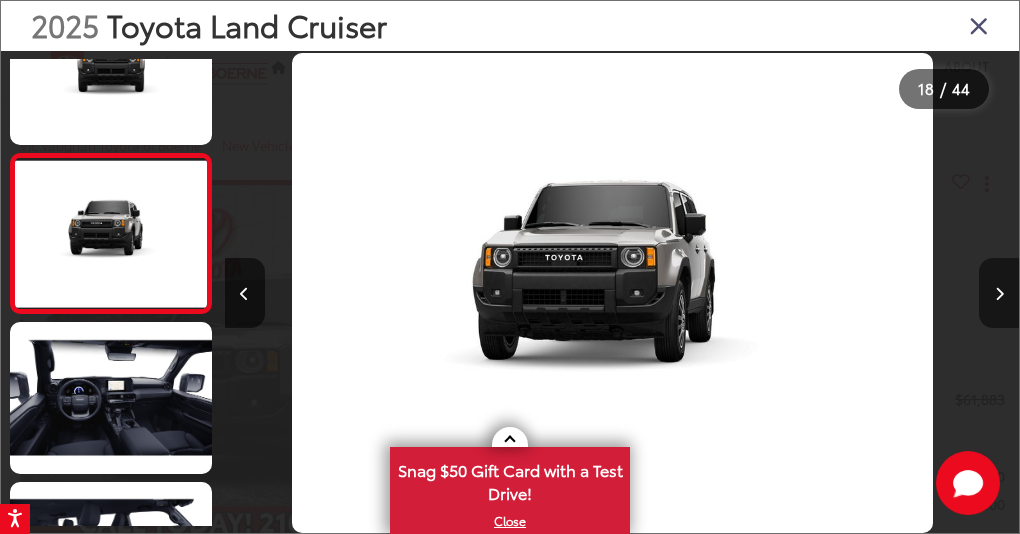 click at bounding box center (999, 294) 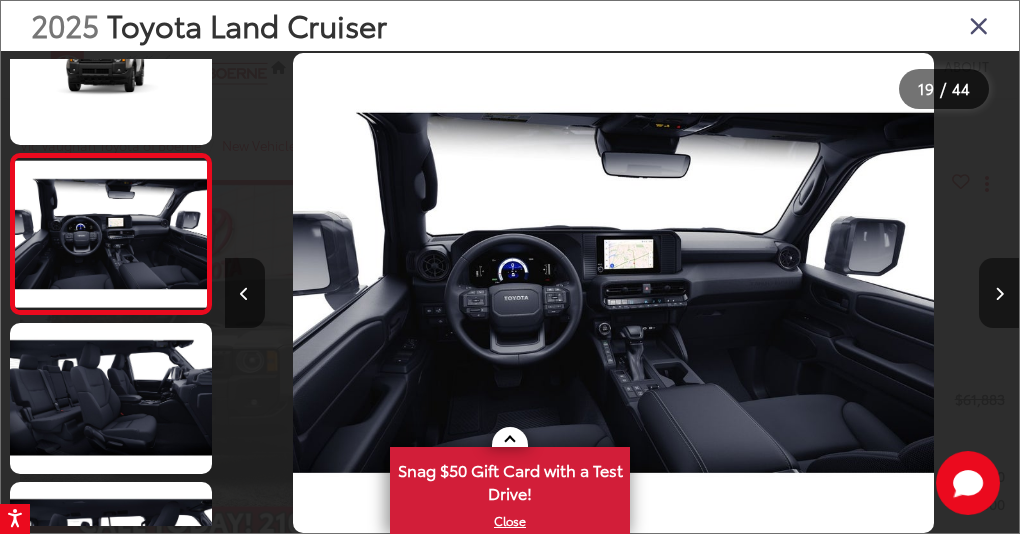 click at bounding box center (999, 294) 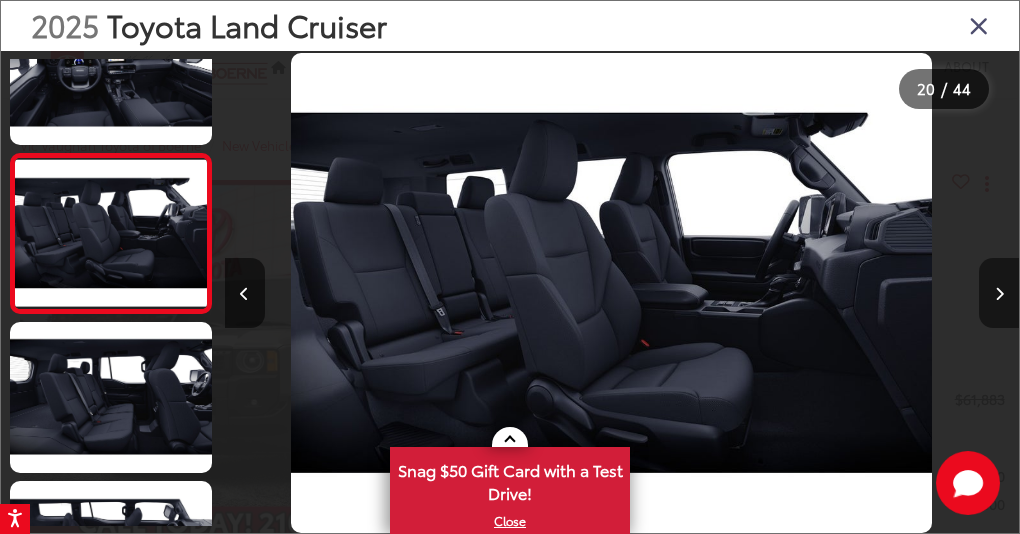 click at bounding box center [999, 294] 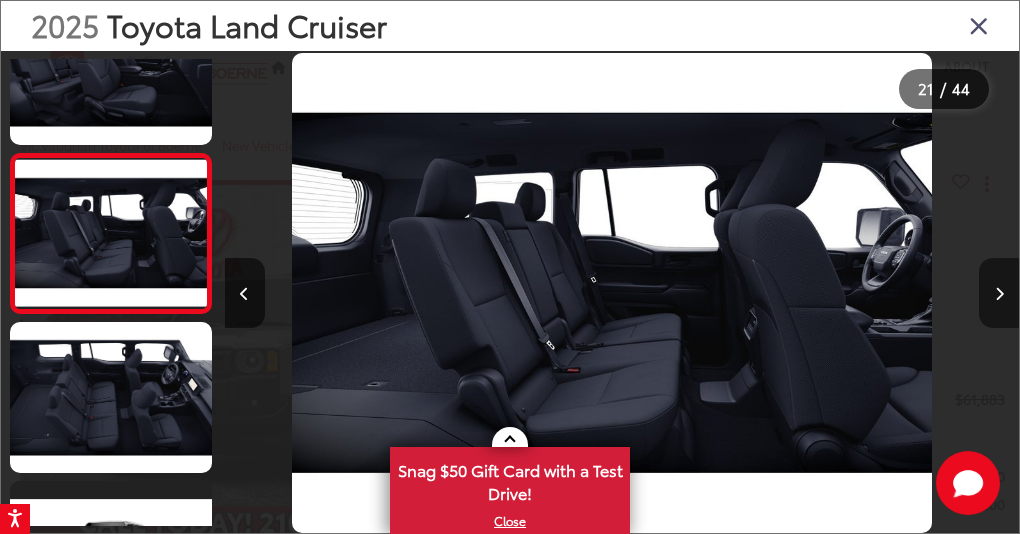 click at bounding box center [999, 294] 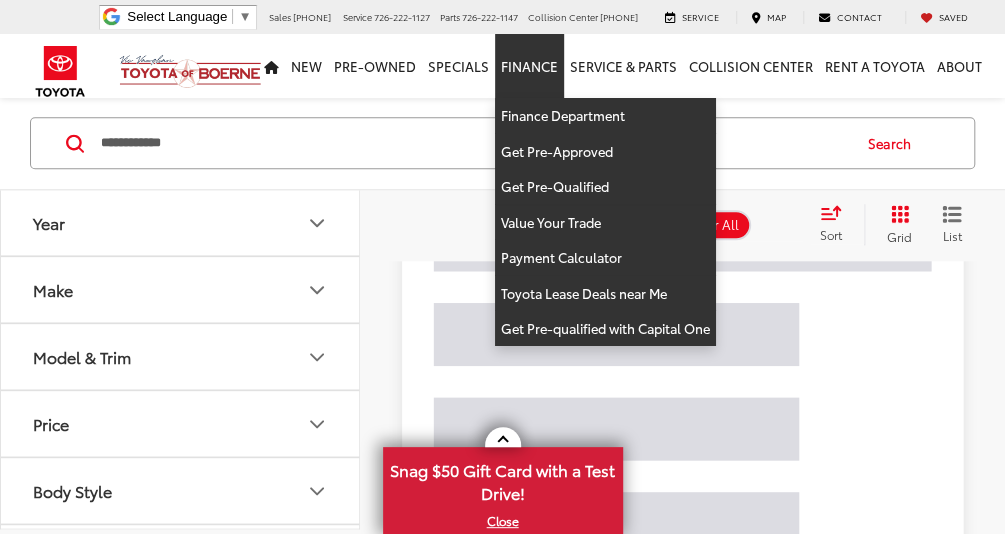 scroll, scrollTop: 141, scrollLeft: 0, axis: vertical 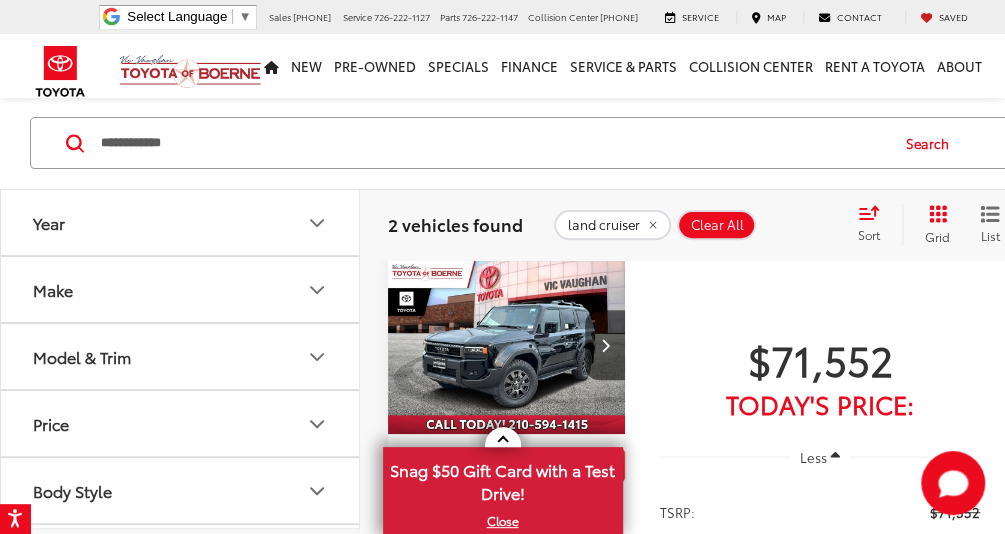 click at bounding box center [507, 345] 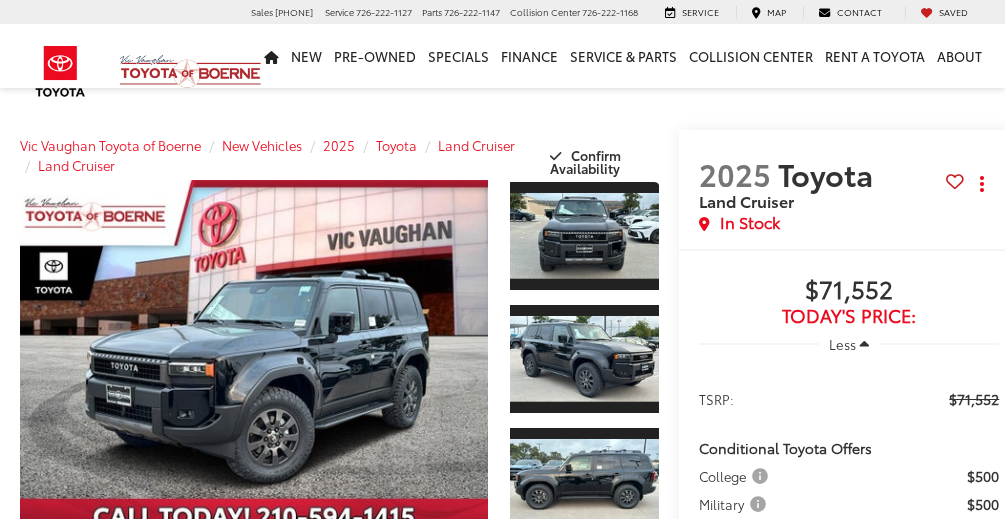 scroll, scrollTop: 0, scrollLeft: 0, axis: both 